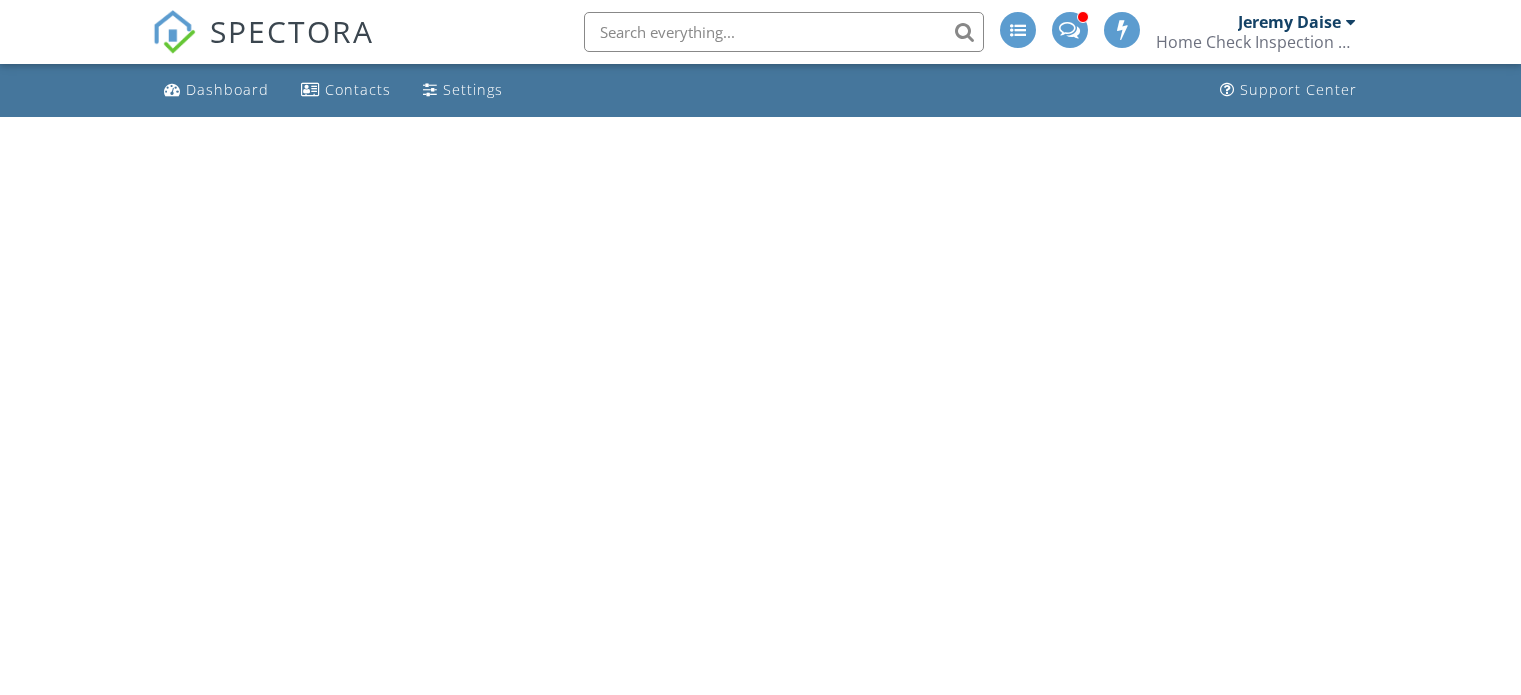 scroll, scrollTop: 0, scrollLeft: 0, axis: both 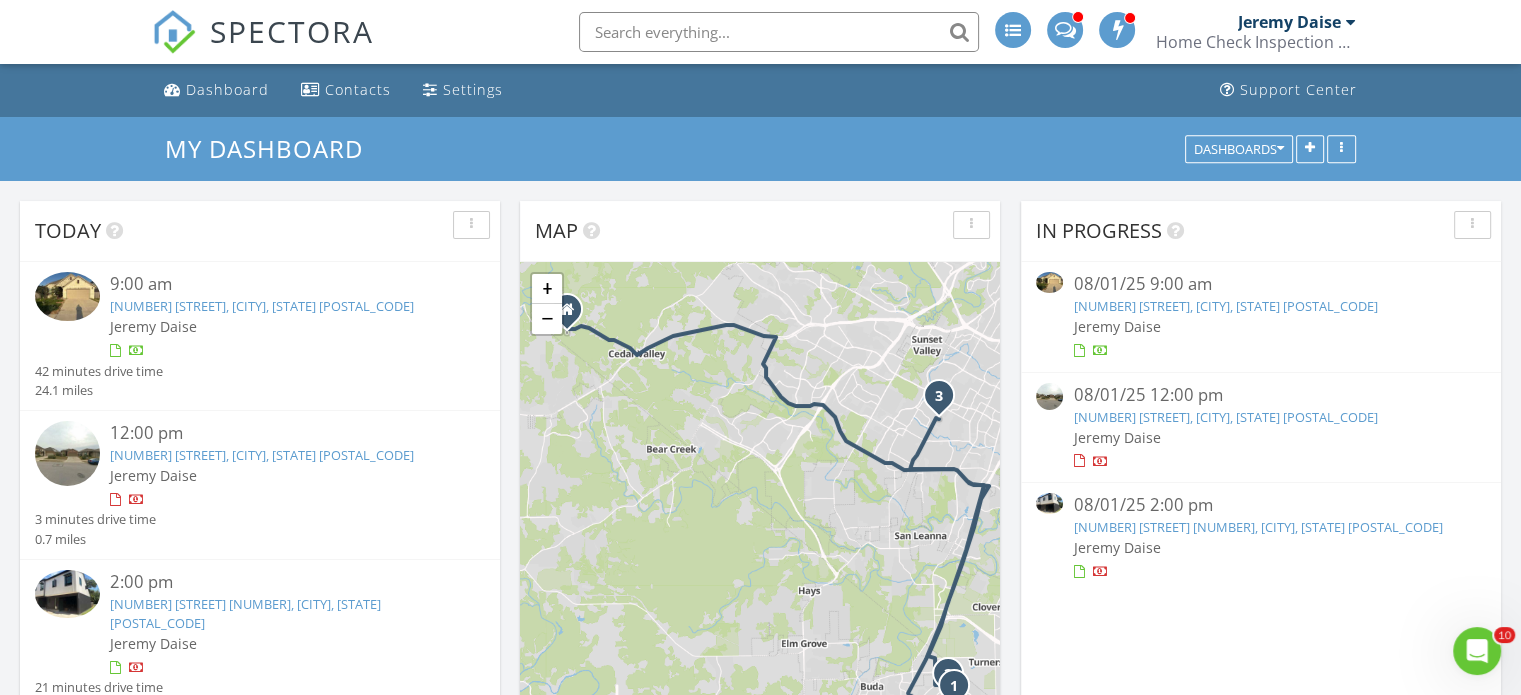 click on "[DATE] [TIME]   [NUMBER] [STREET], [CITY], [STATE]
[FIRST] [LAST]" at bounding box center [1260, 316] 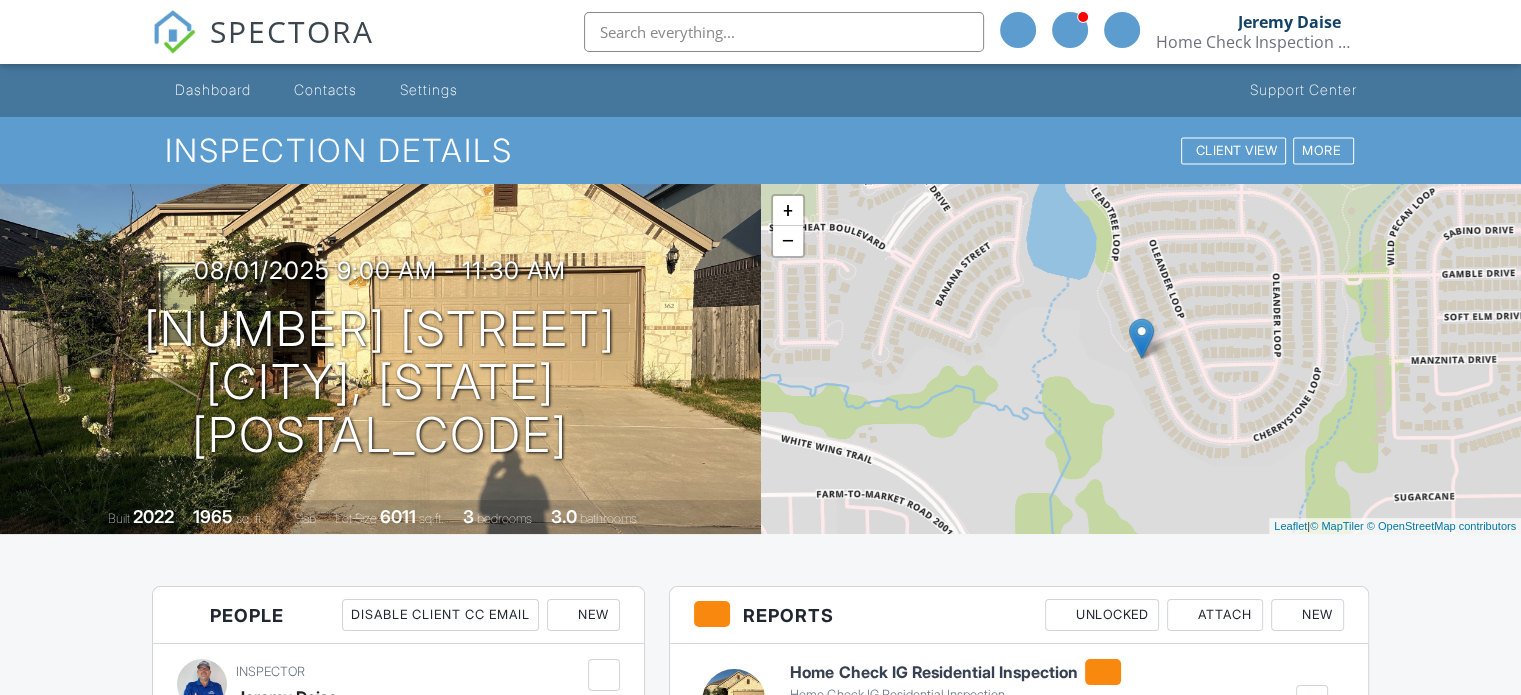 scroll, scrollTop: 200, scrollLeft: 0, axis: vertical 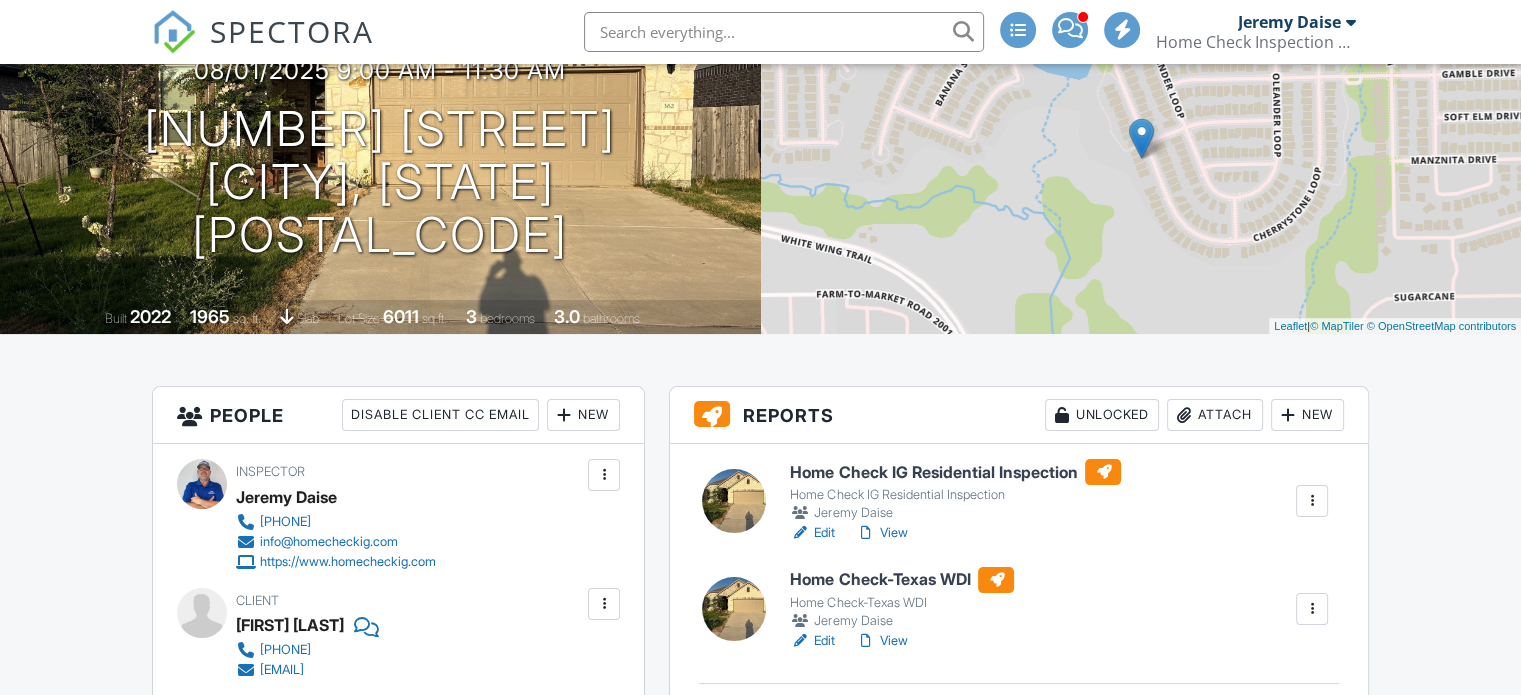 click on "Edit" at bounding box center (812, 641) 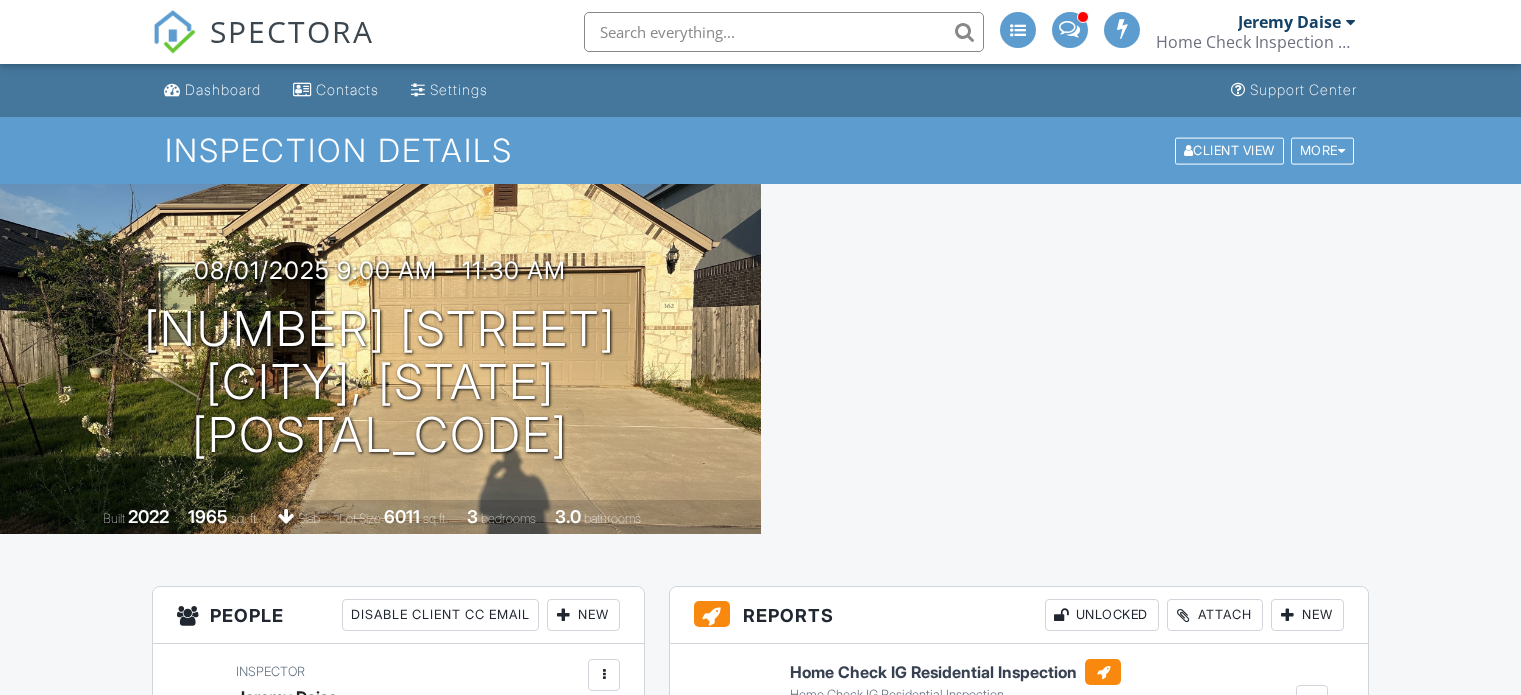 scroll, scrollTop: 0, scrollLeft: 0, axis: both 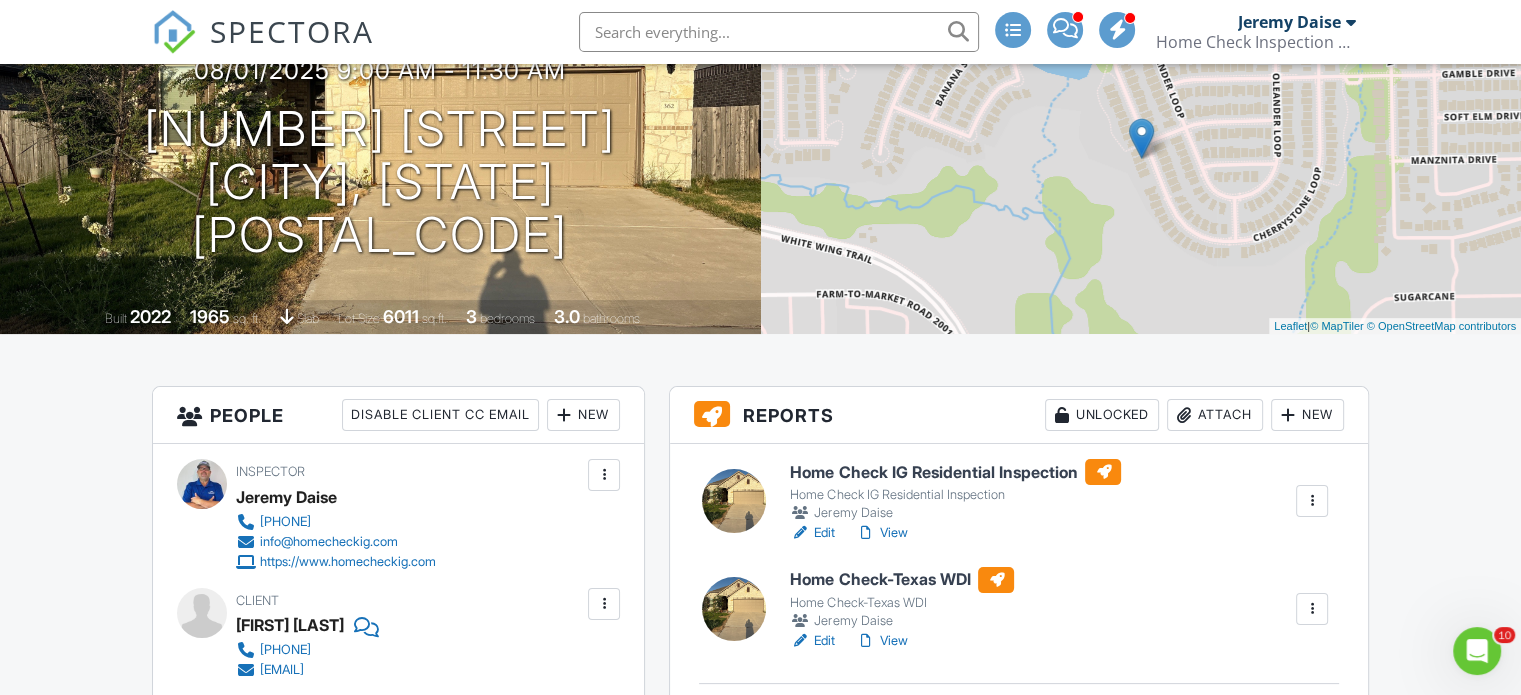 click on "Edit" at bounding box center [812, 533] 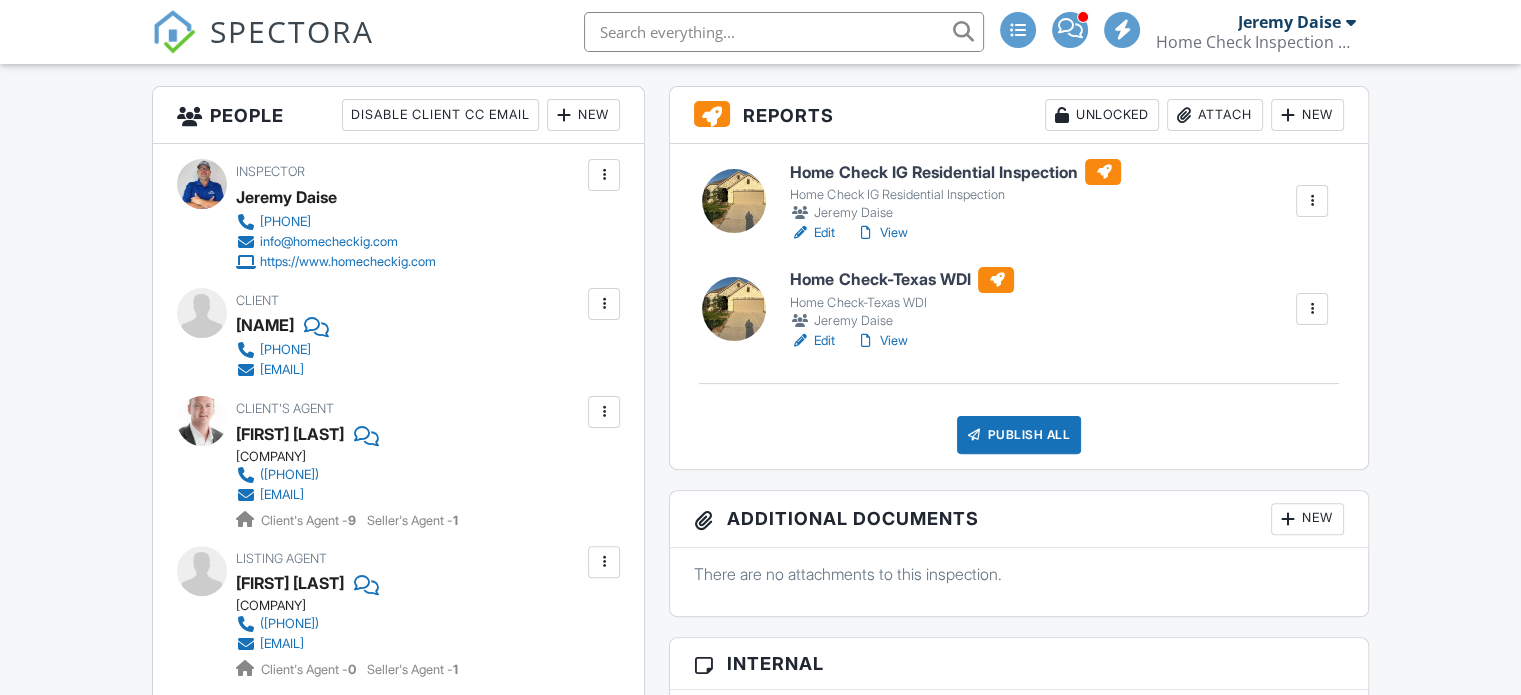 scroll, scrollTop: 500, scrollLeft: 0, axis: vertical 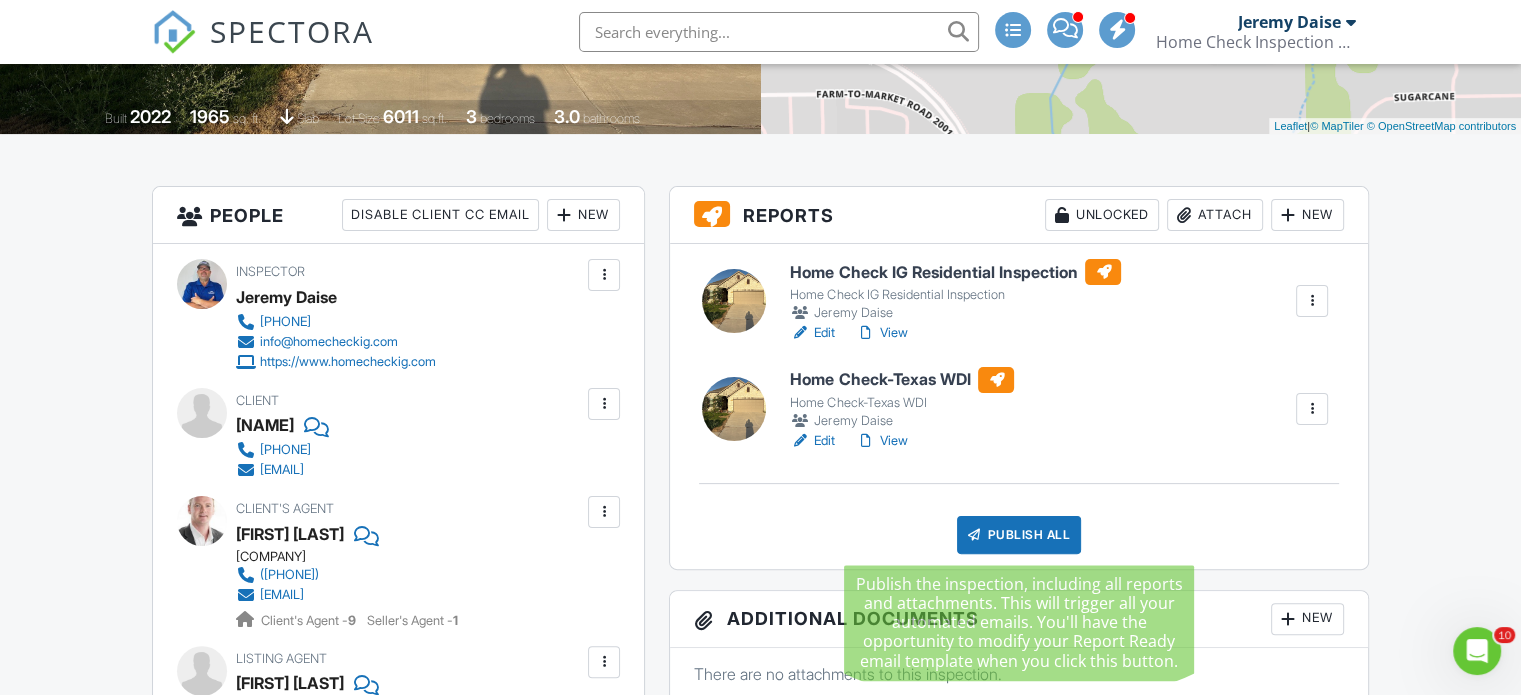 click on "Publish All" at bounding box center [1019, 535] 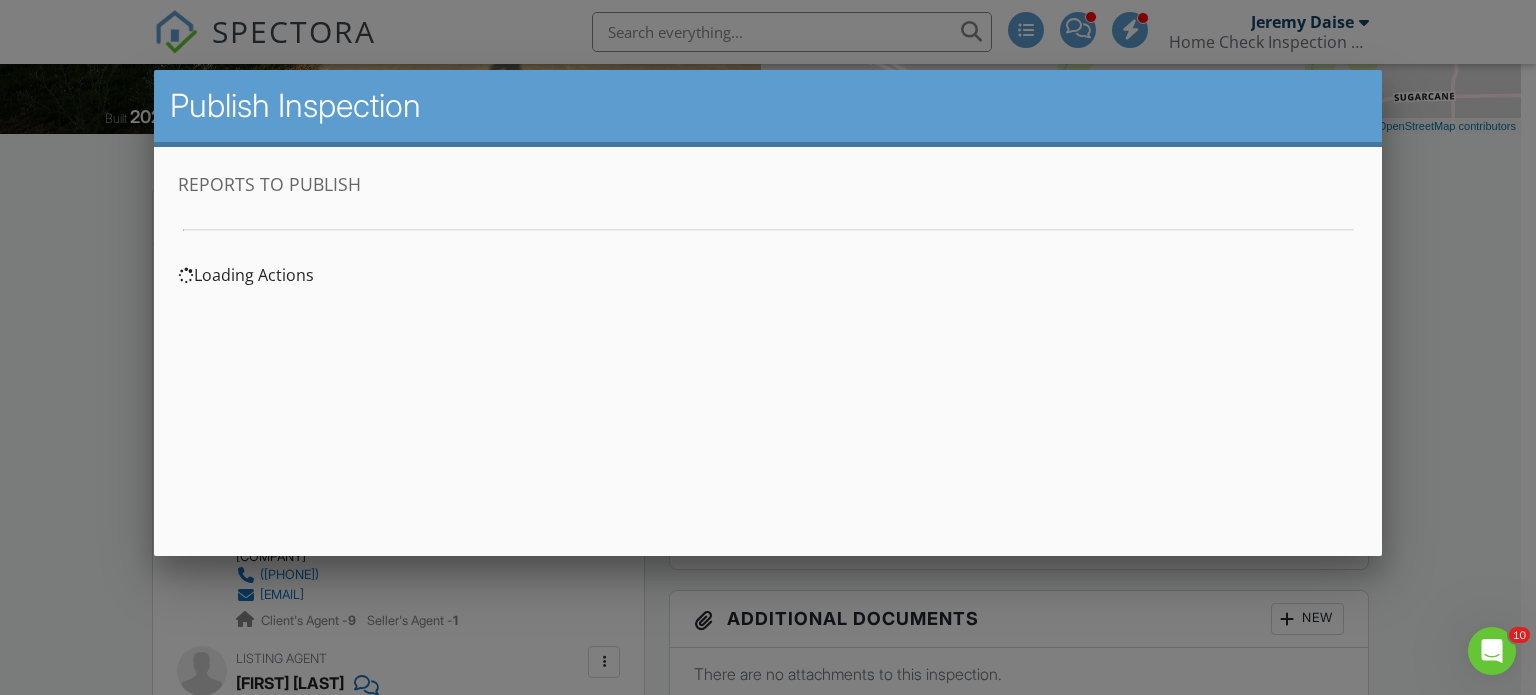 scroll, scrollTop: 0, scrollLeft: 0, axis: both 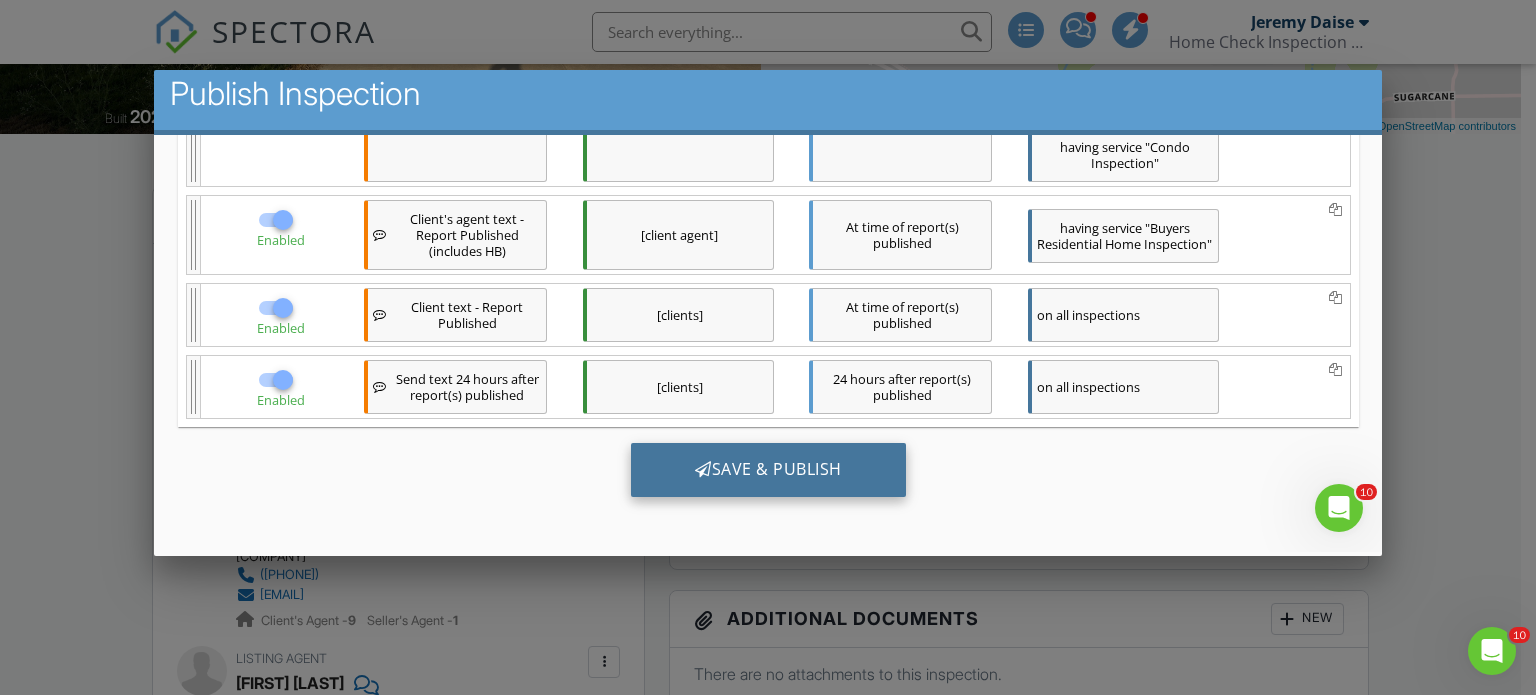 click on "Save & Publish" at bounding box center (767, 469) 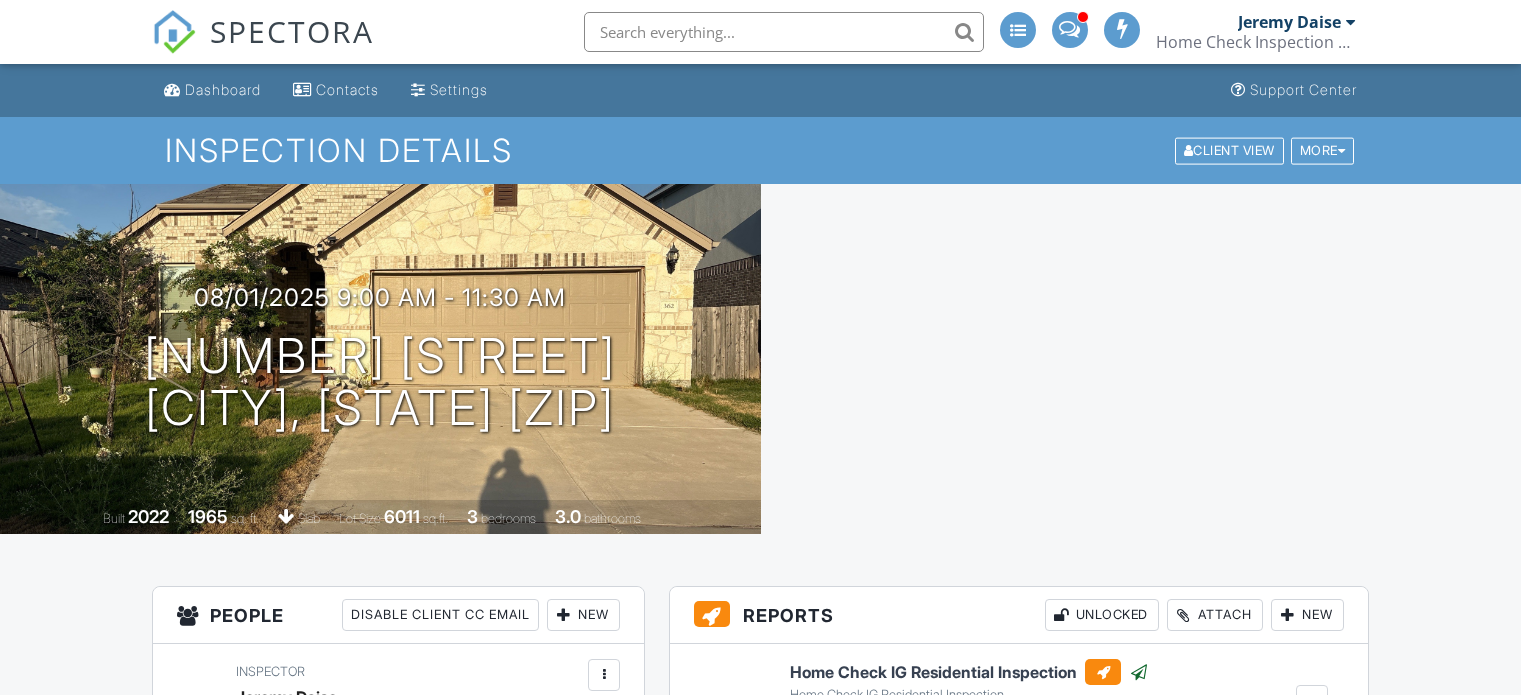 scroll, scrollTop: 0, scrollLeft: 0, axis: both 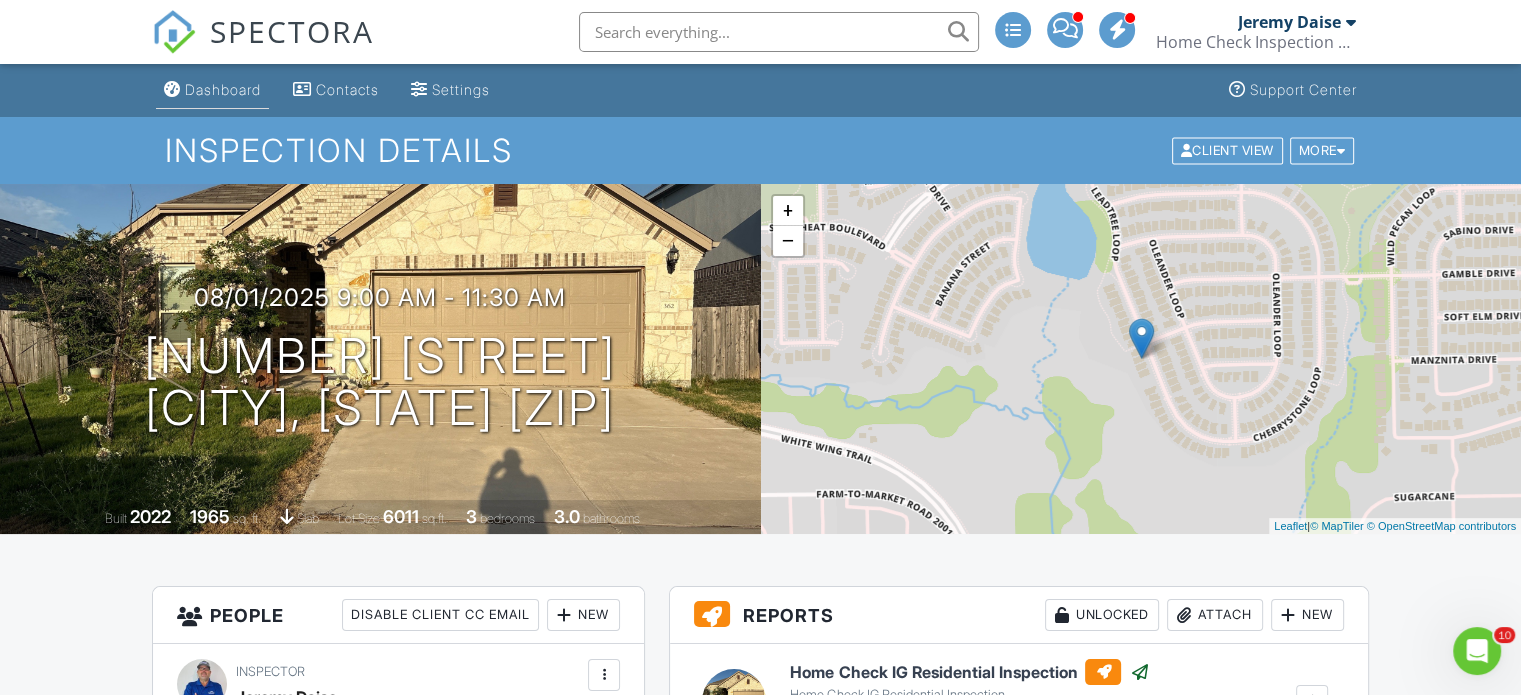 click on "Dashboard" at bounding box center [223, 89] 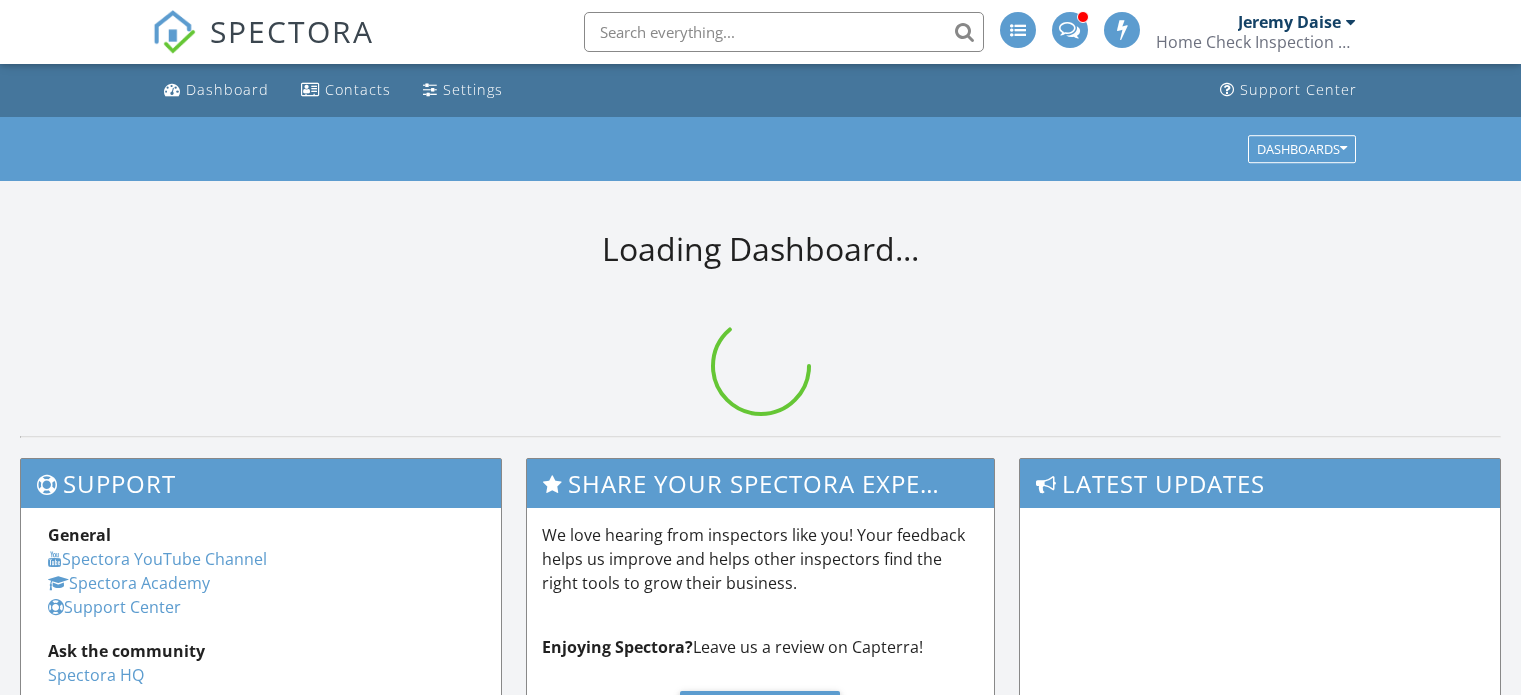 scroll, scrollTop: 0, scrollLeft: 0, axis: both 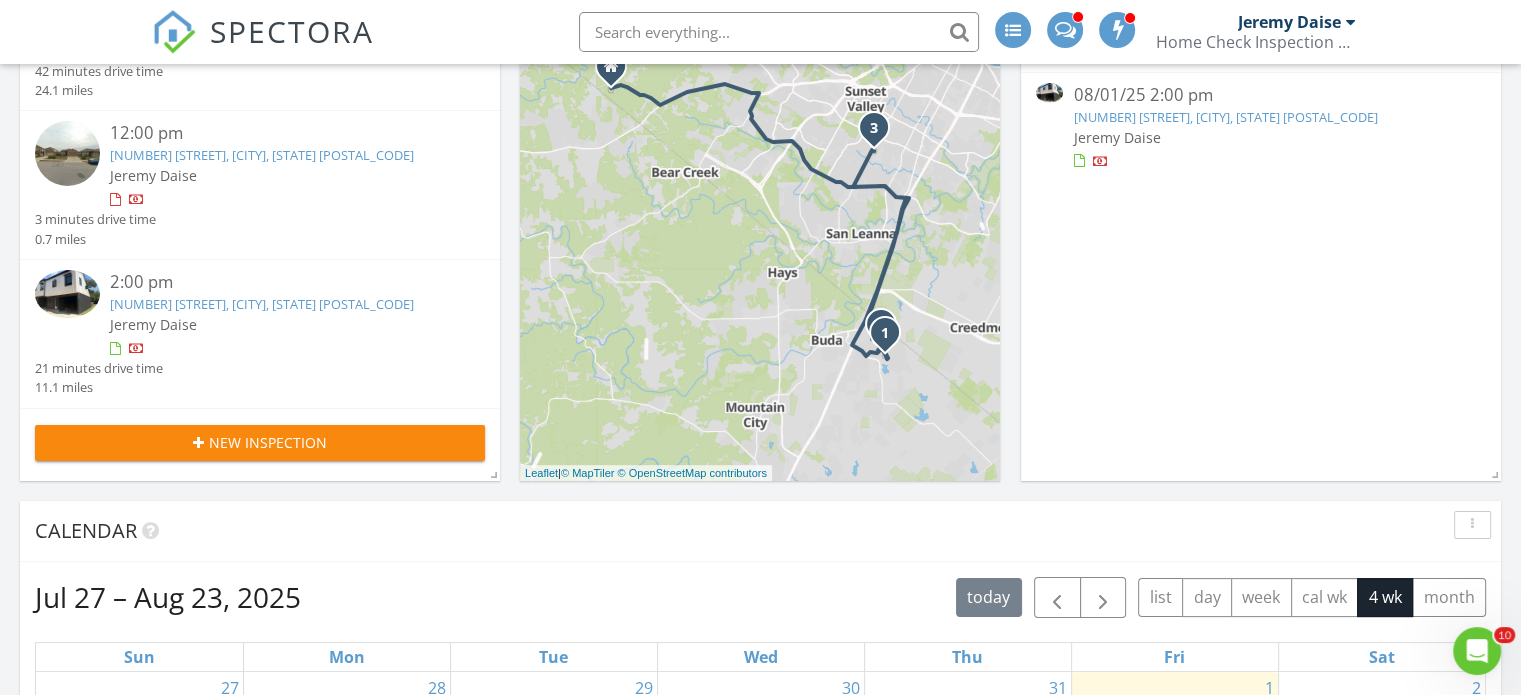 click on "1903 Keilbar Ln 101, Austin, TX 78745" at bounding box center [262, 304] 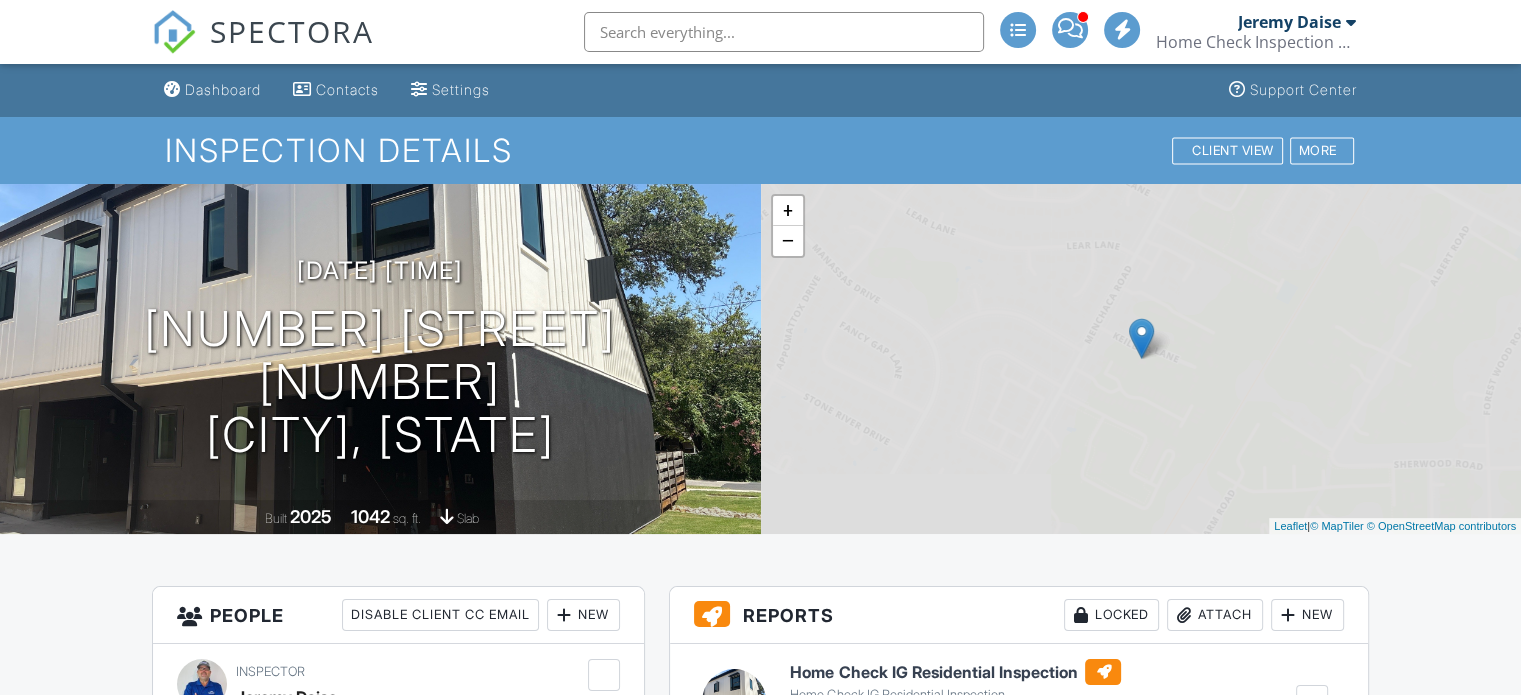 scroll, scrollTop: 300, scrollLeft: 0, axis: vertical 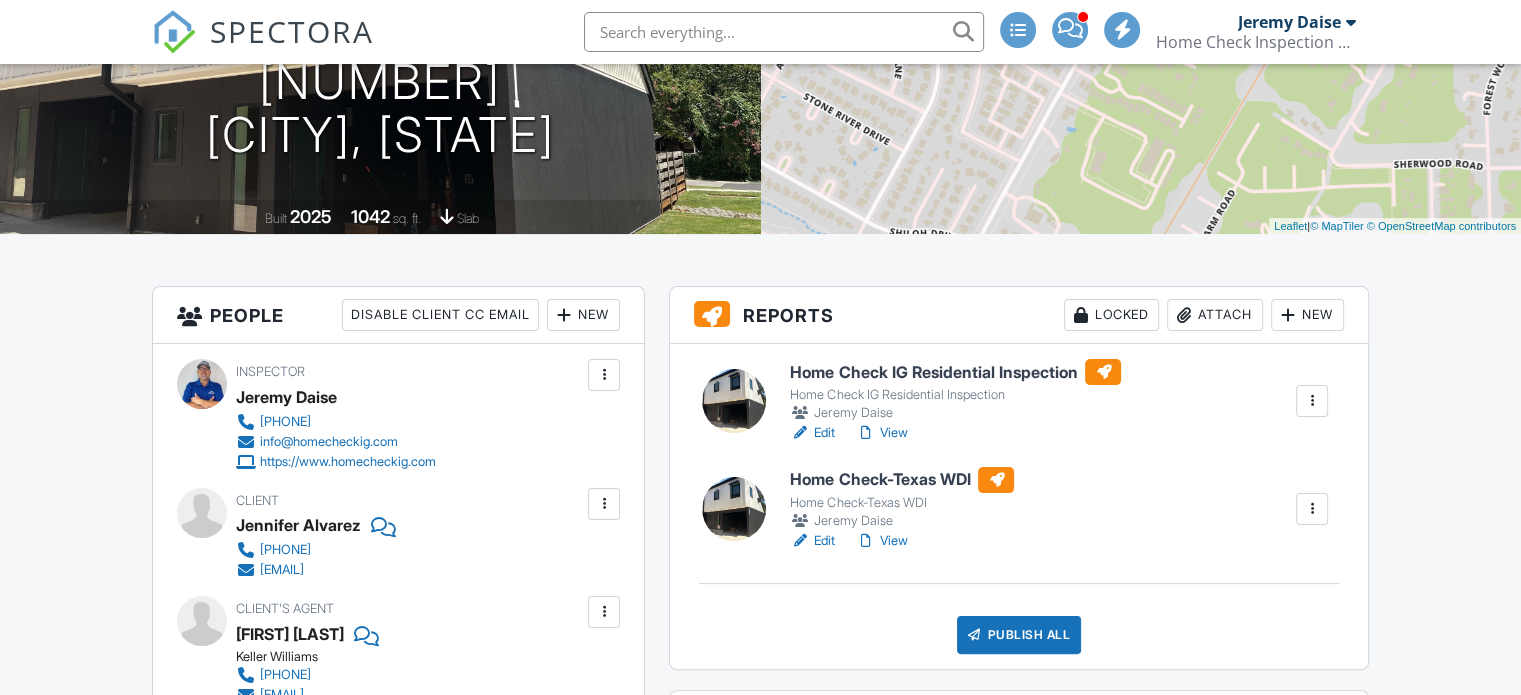 click on "Edit" at bounding box center [812, 541] 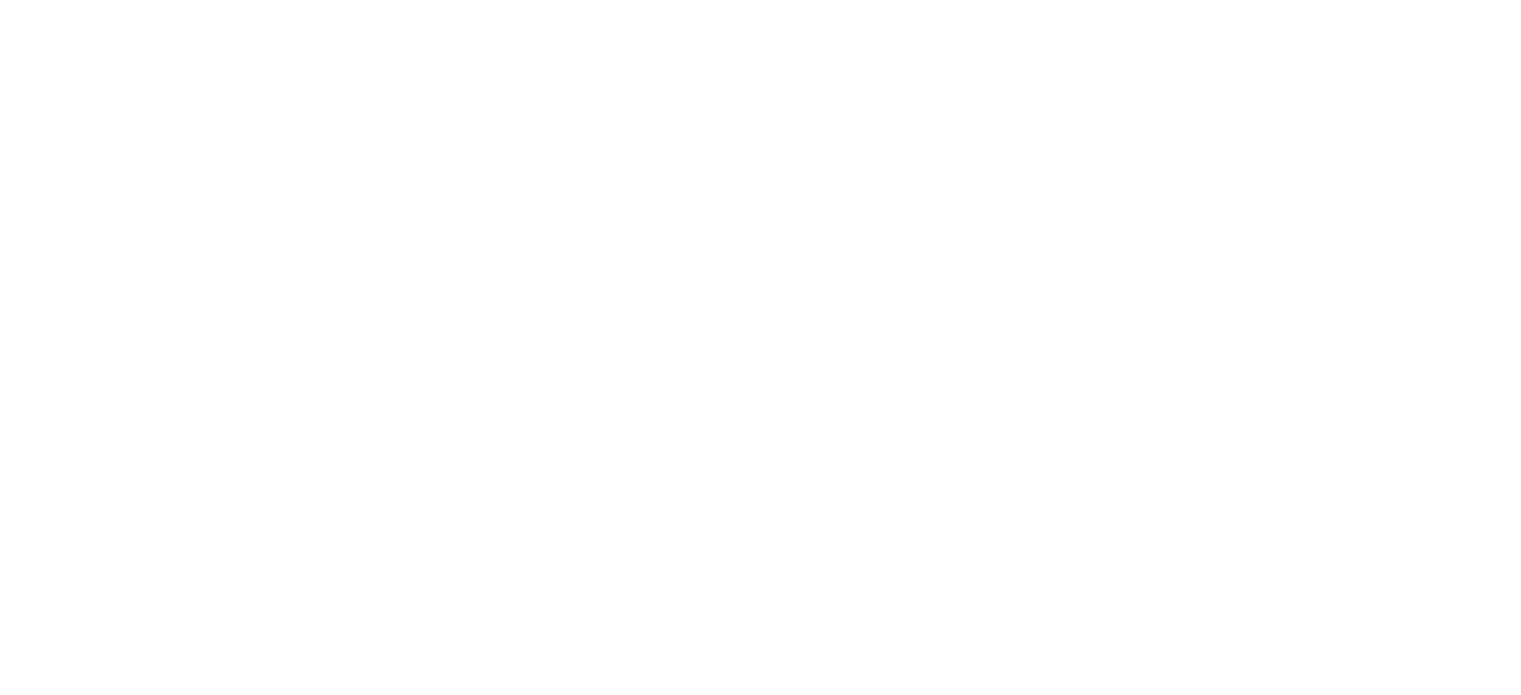 scroll, scrollTop: 0, scrollLeft: 0, axis: both 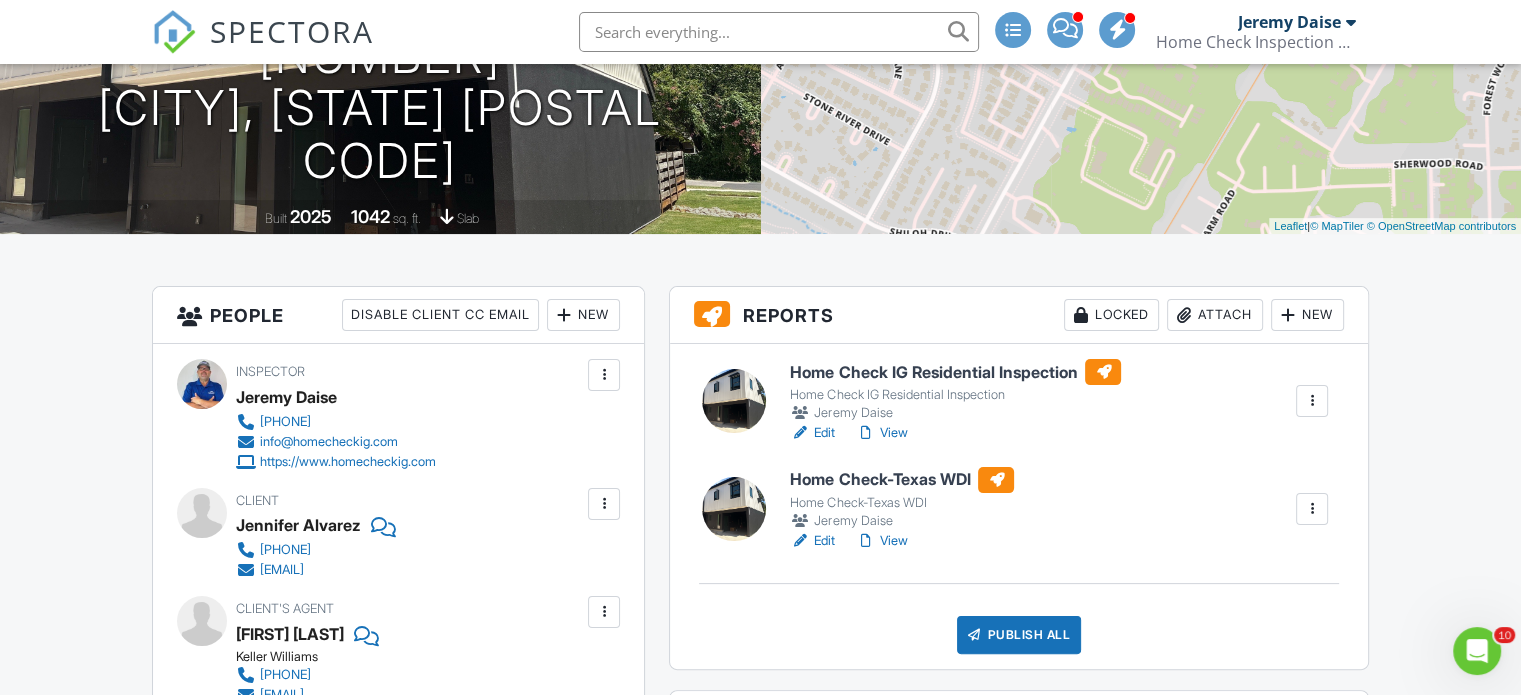 click on "Edit" at bounding box center [812, 433] 